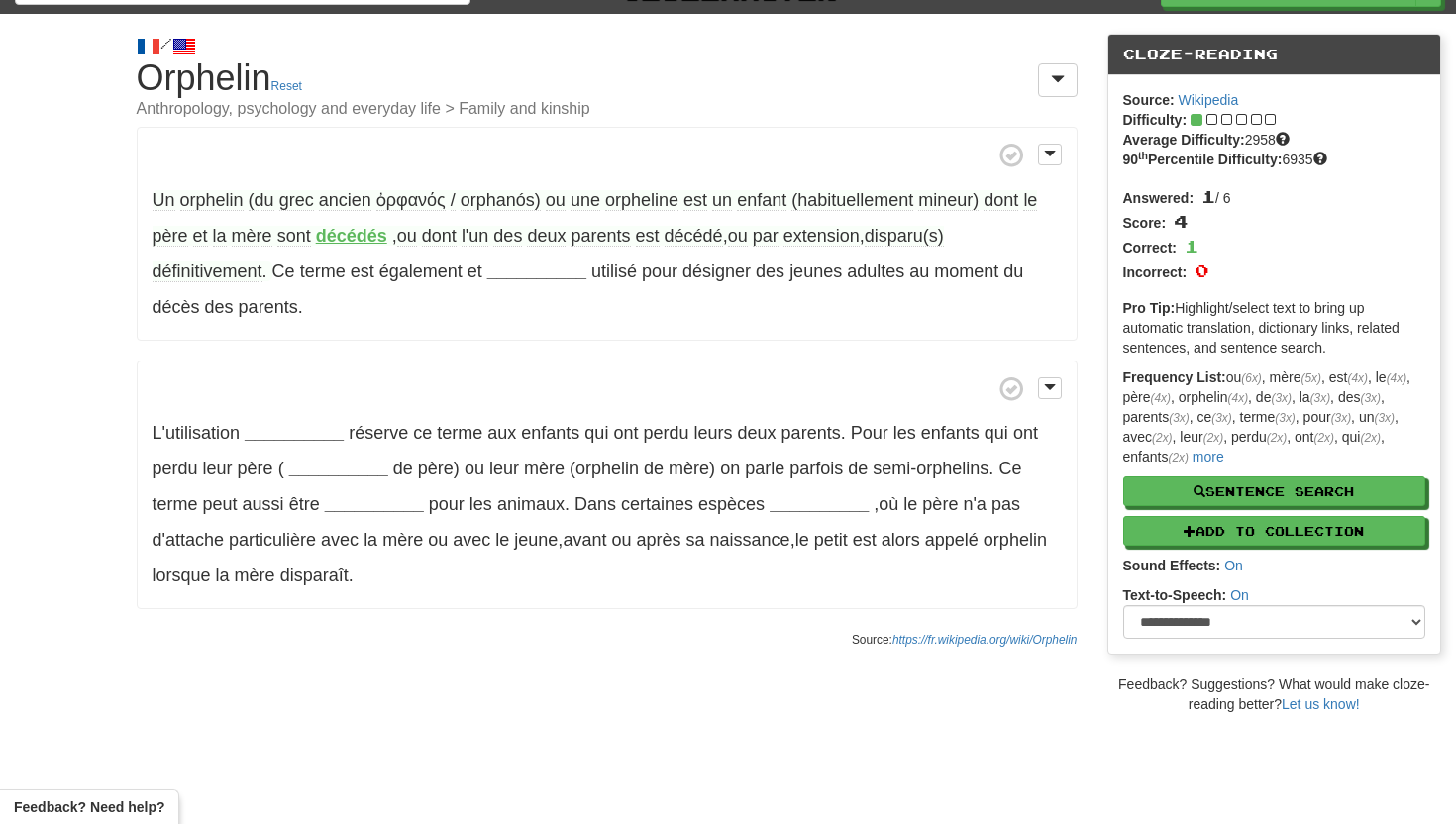 scroll, scrollTop: 0, scrollLeft: 0, axis: both 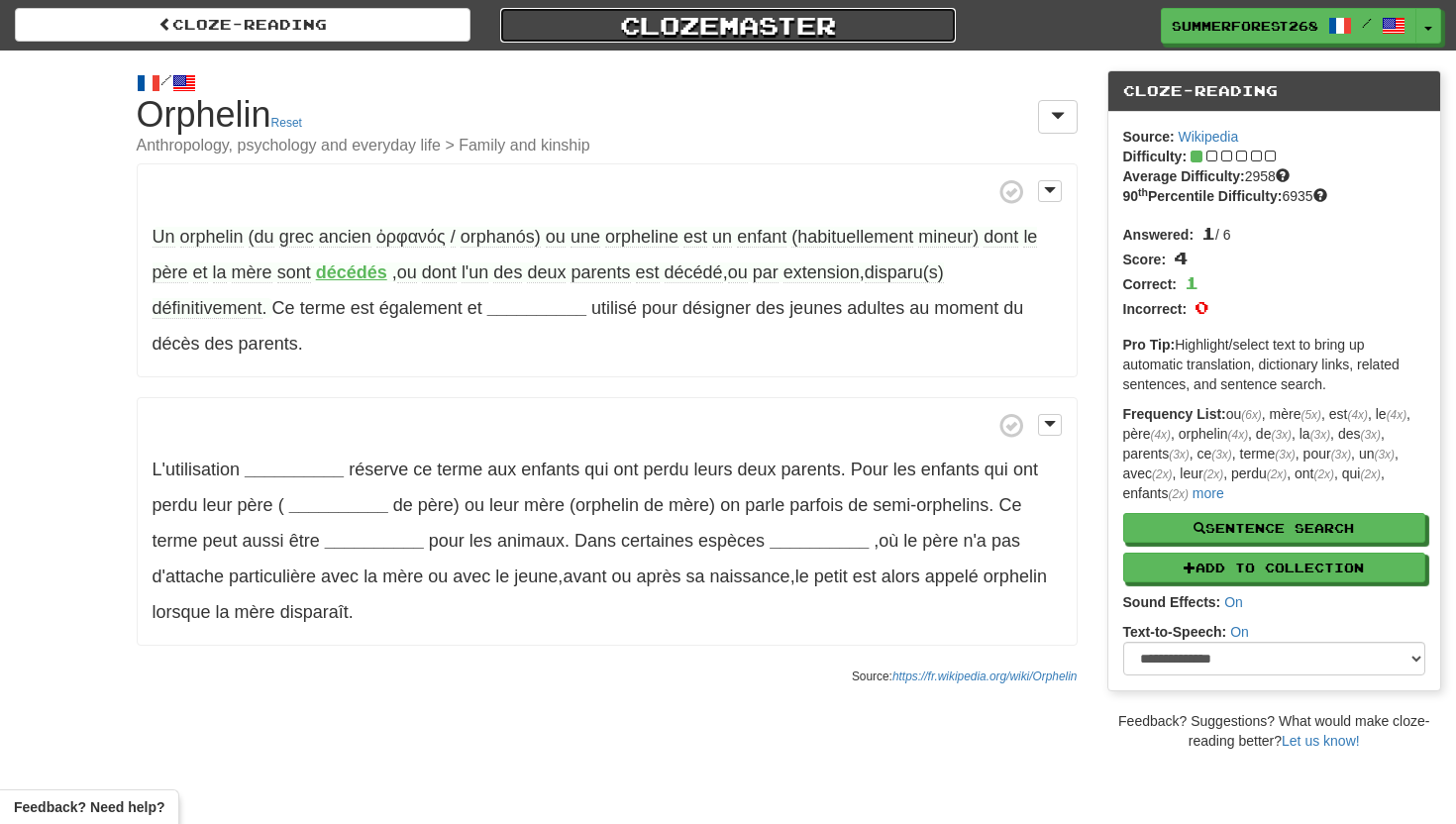 click on "Clozemaster" at bounding box center [728, 25] 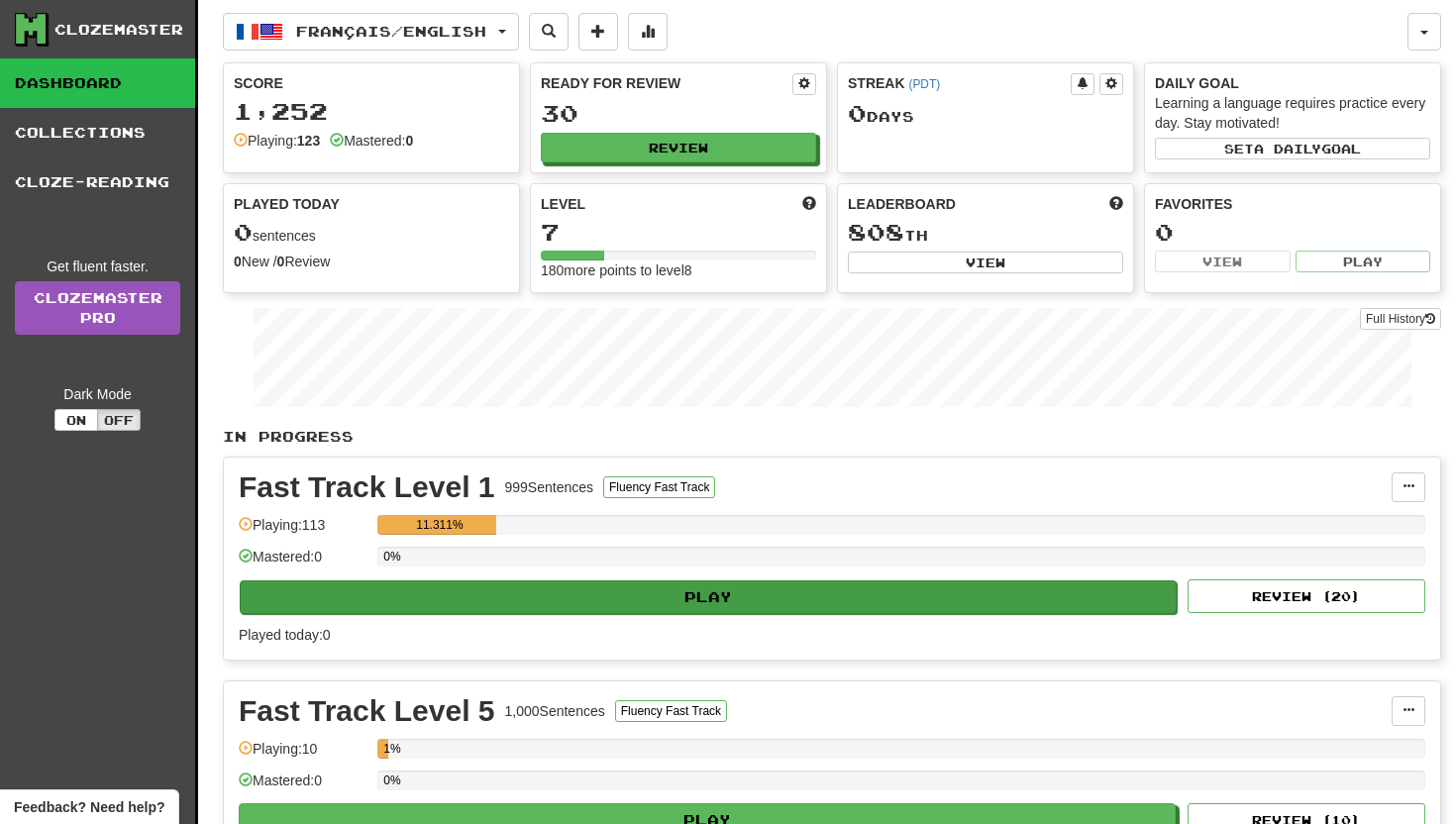 scroll, scrollTop: 29, scrollLeft: 0, axis: vertical 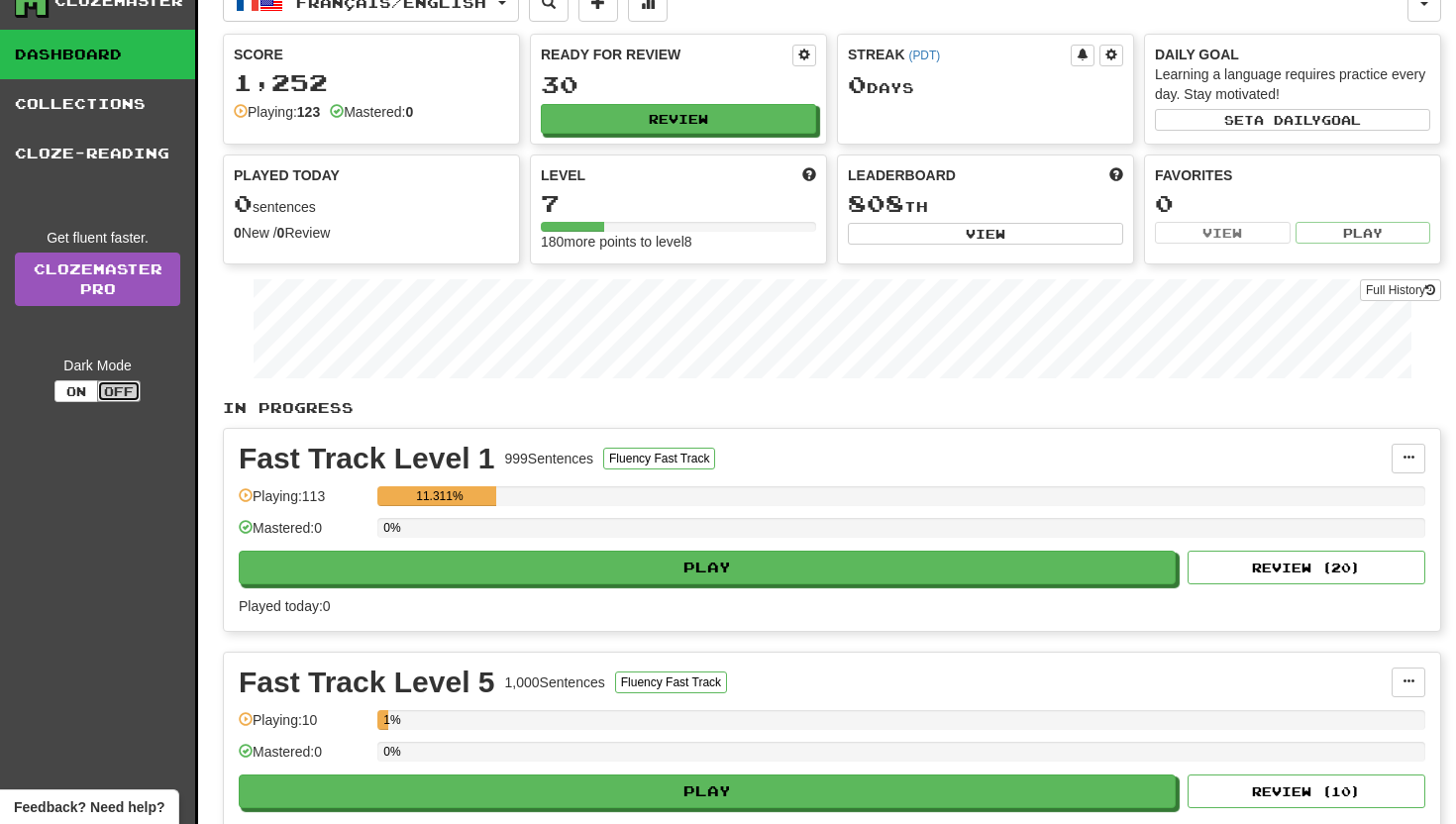 click on "Off" at bounding box center [119, 391] 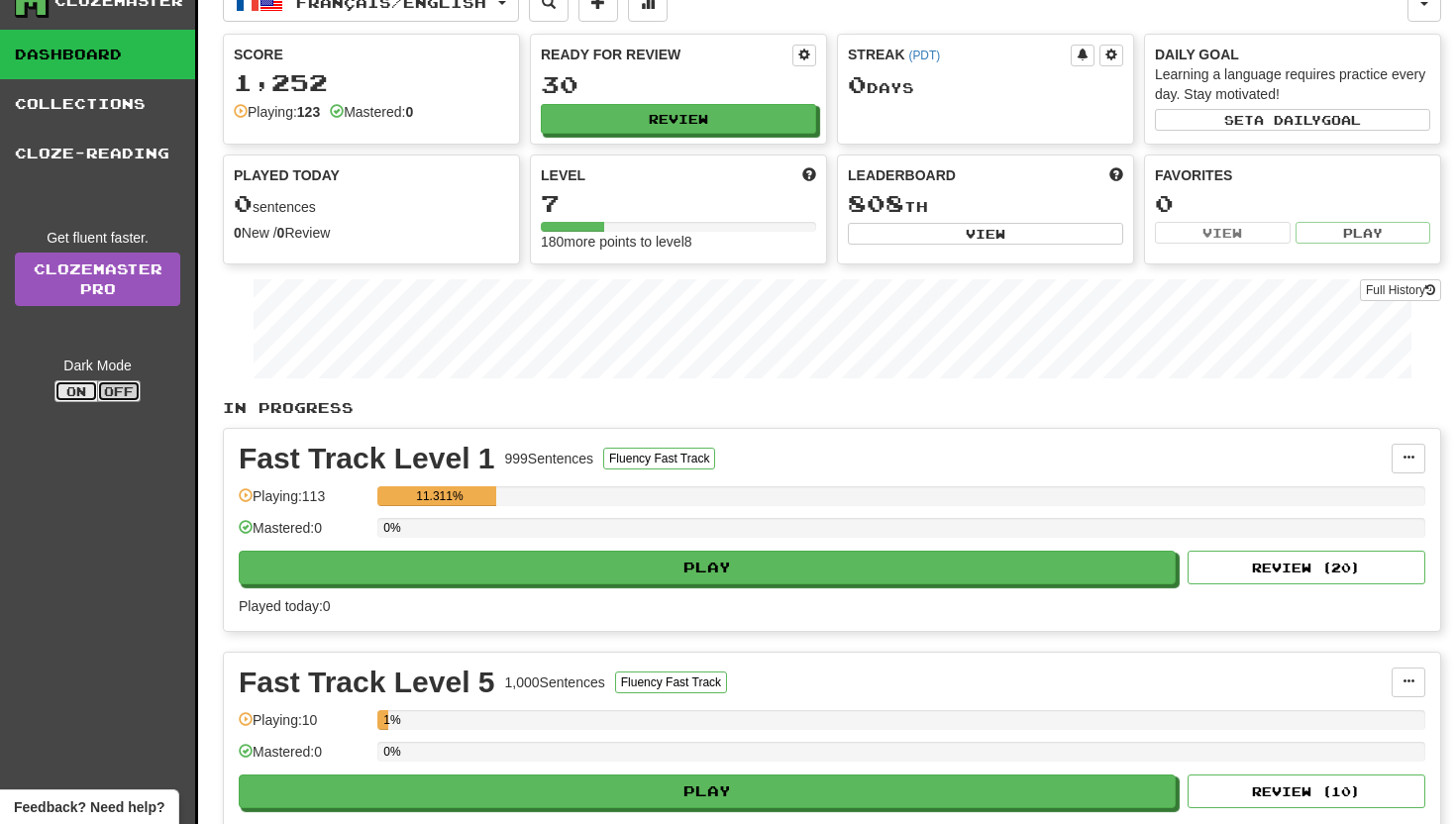 click on "On" at bounding box center [76, 391] 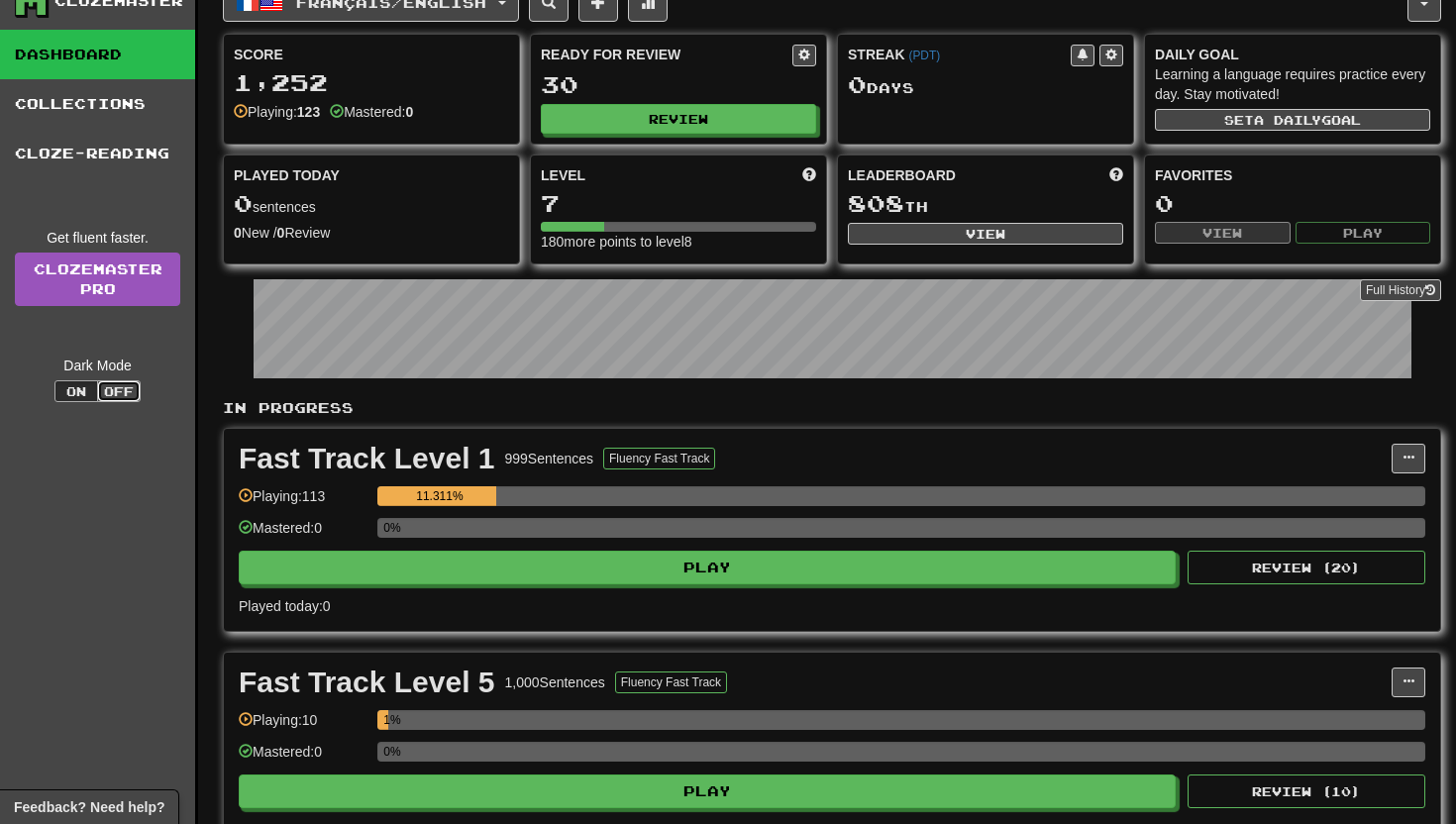 click on "Off" at bounding box center (119, 391) 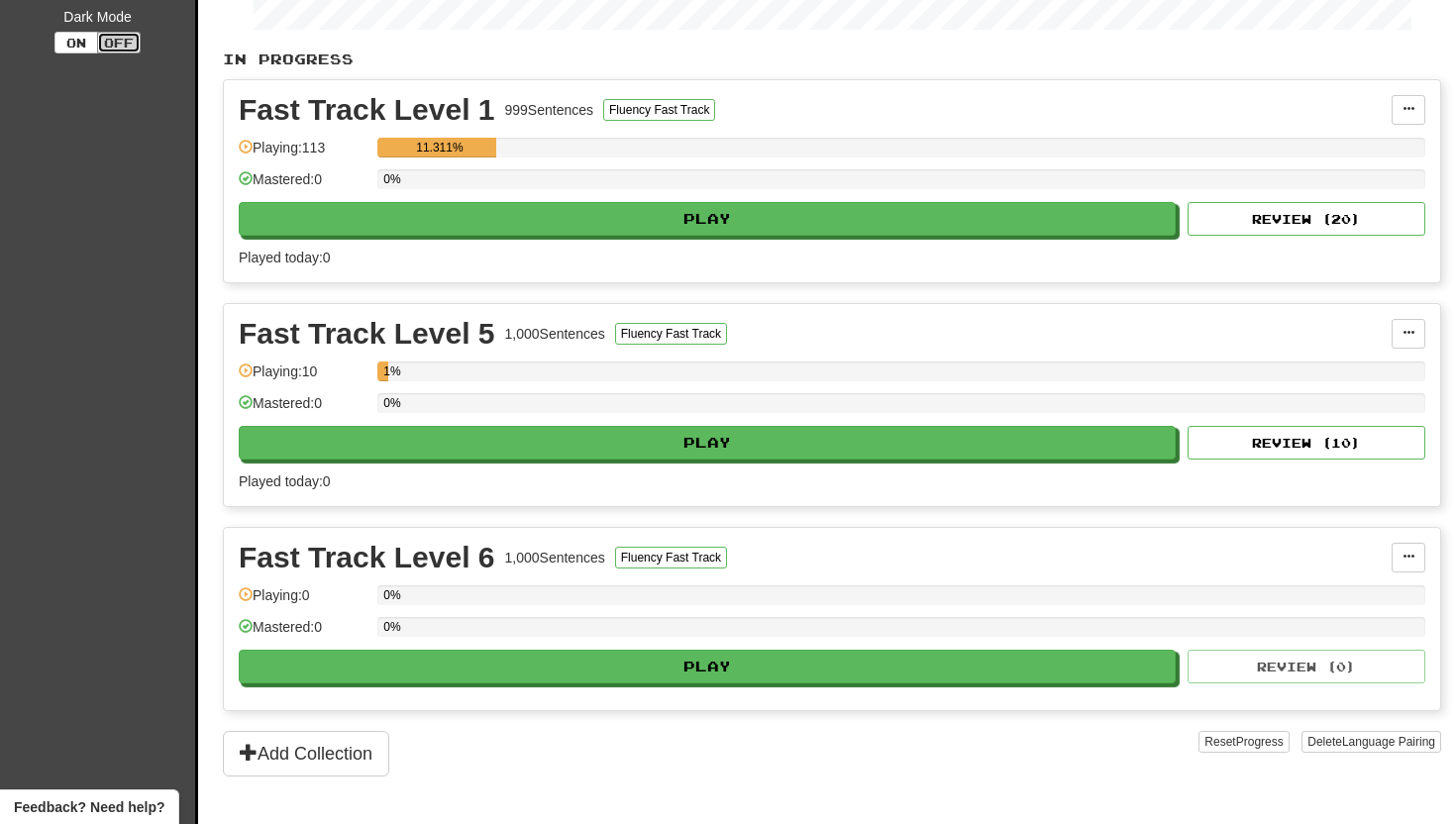 scroll, scrollTop: 0, scrollLeft: 0, axis: both 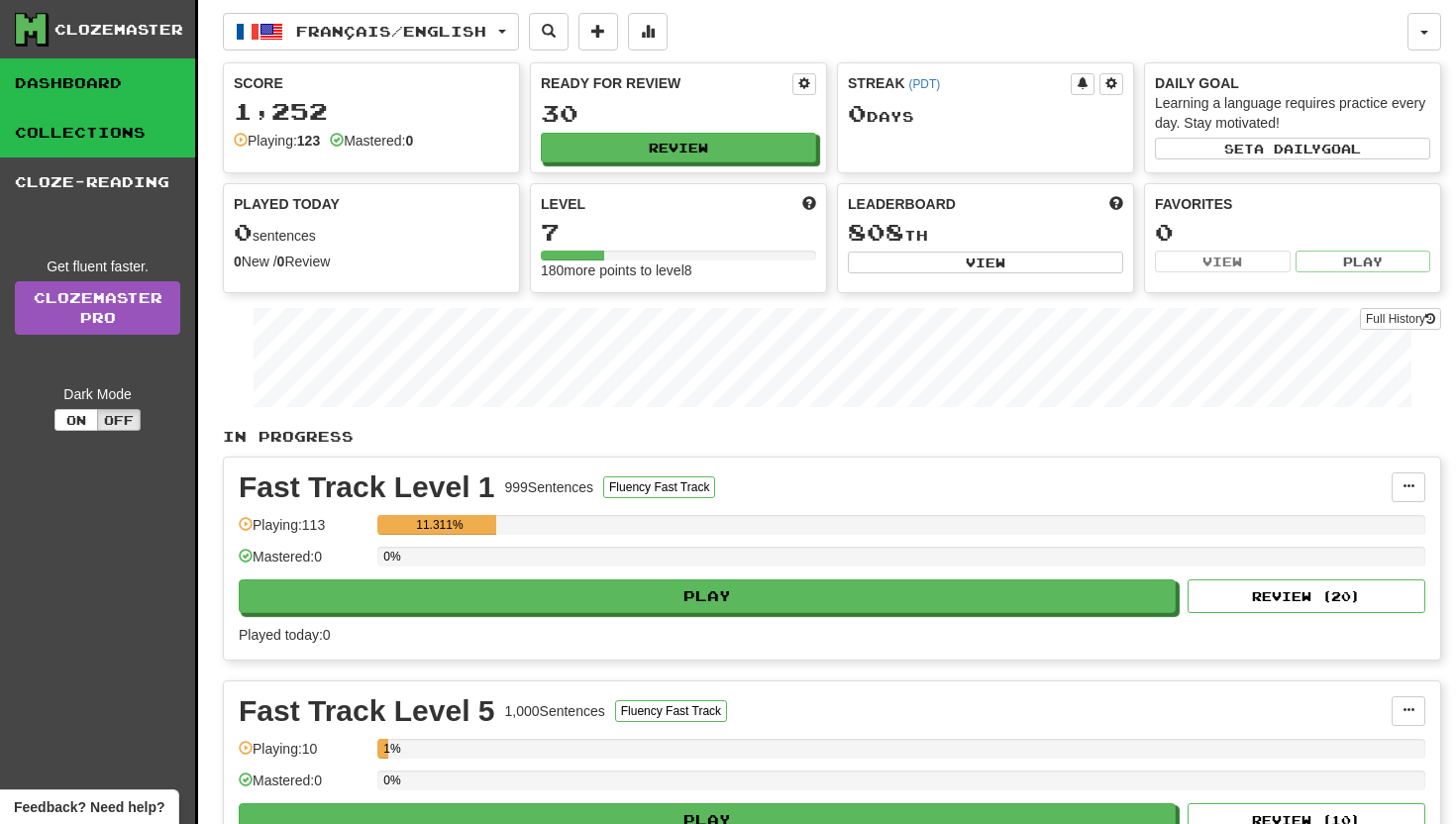 click on "Collections" at bounding box center [97, 133] 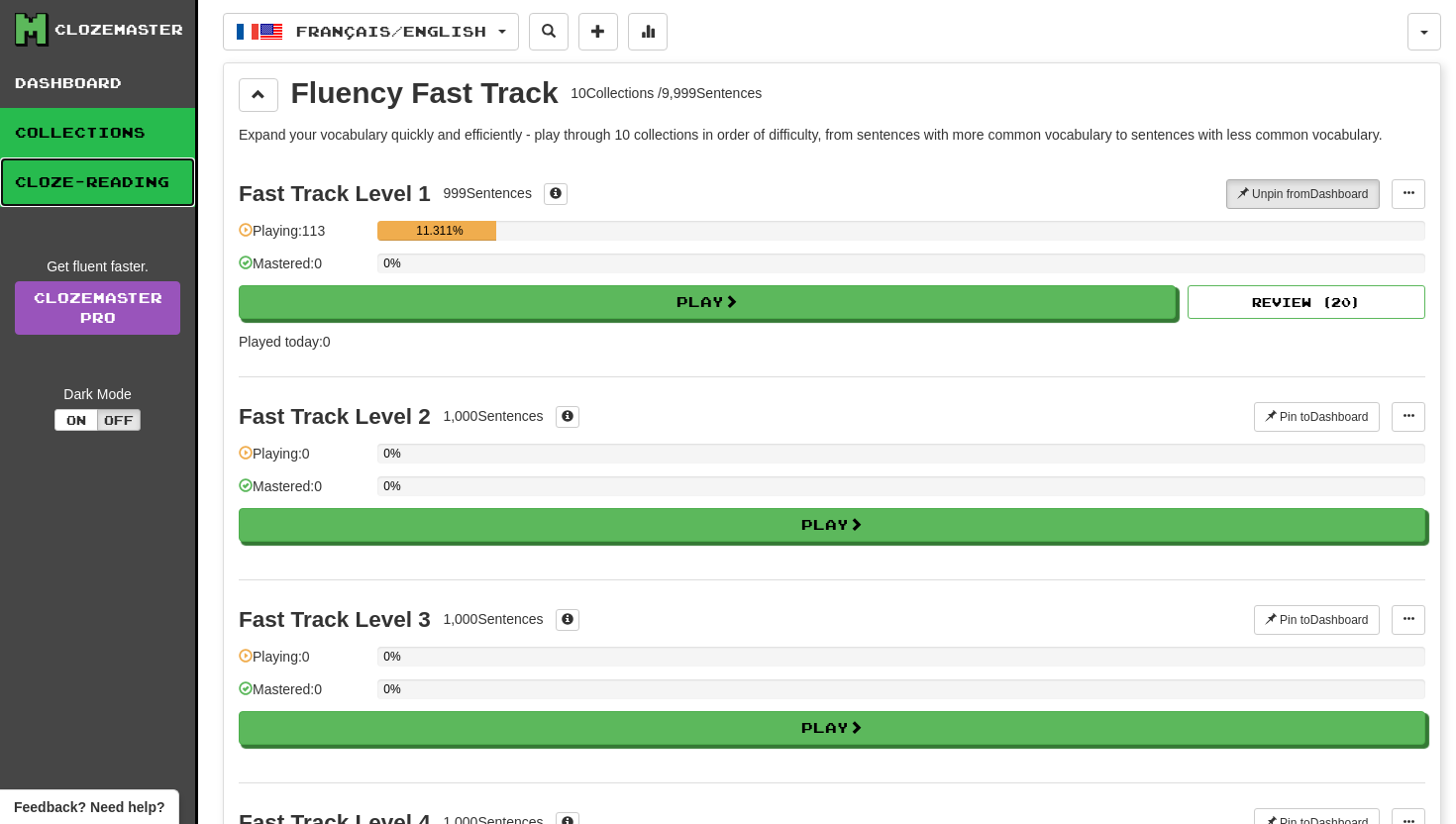 click on "Cloze-Reading" at bounding box center (97, 182) 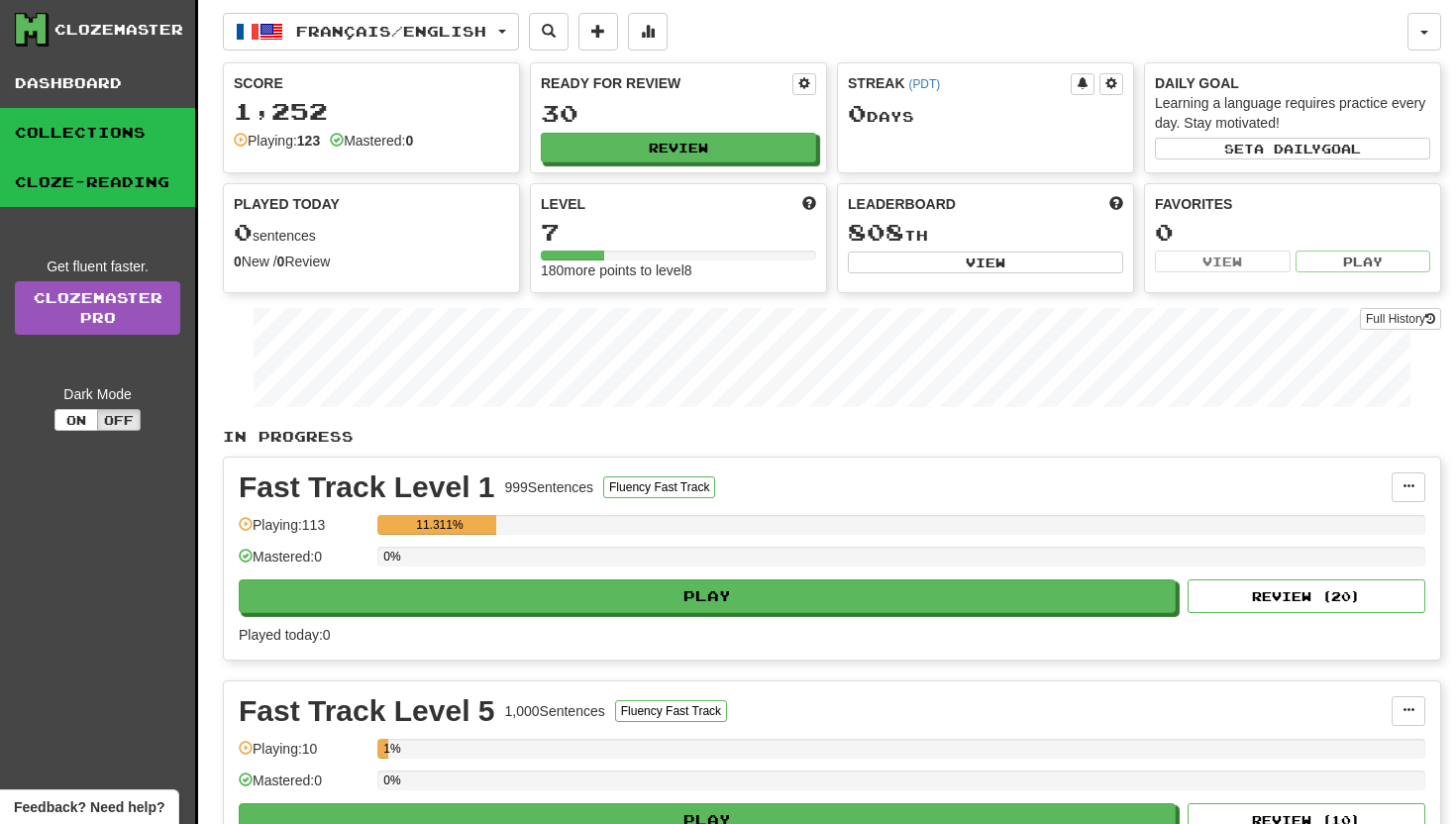 click on "Collections" at bounding box center [97, 133] 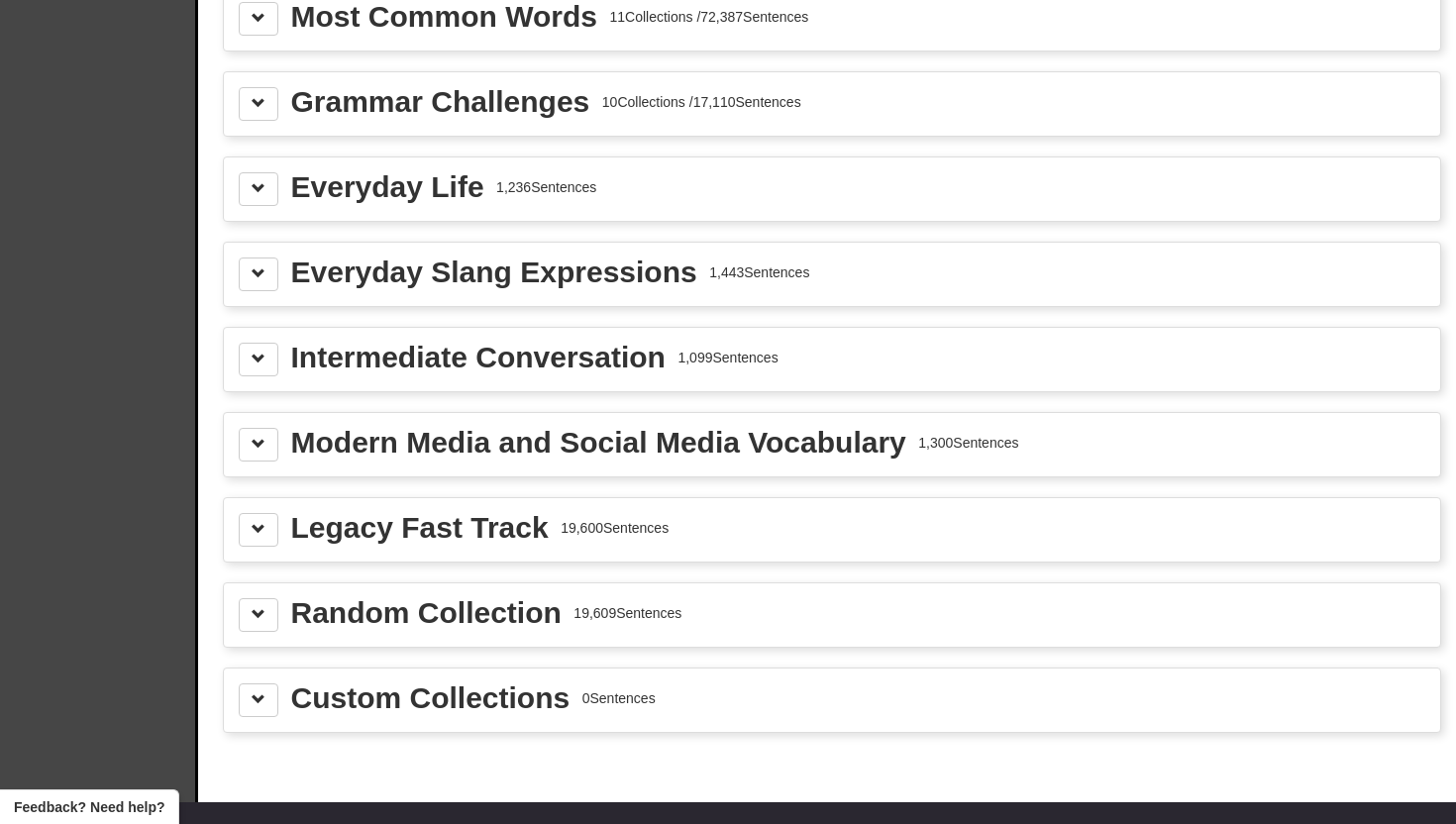 scroll, scrollTop: 2270, scrollLeft: 0, axis: vertical 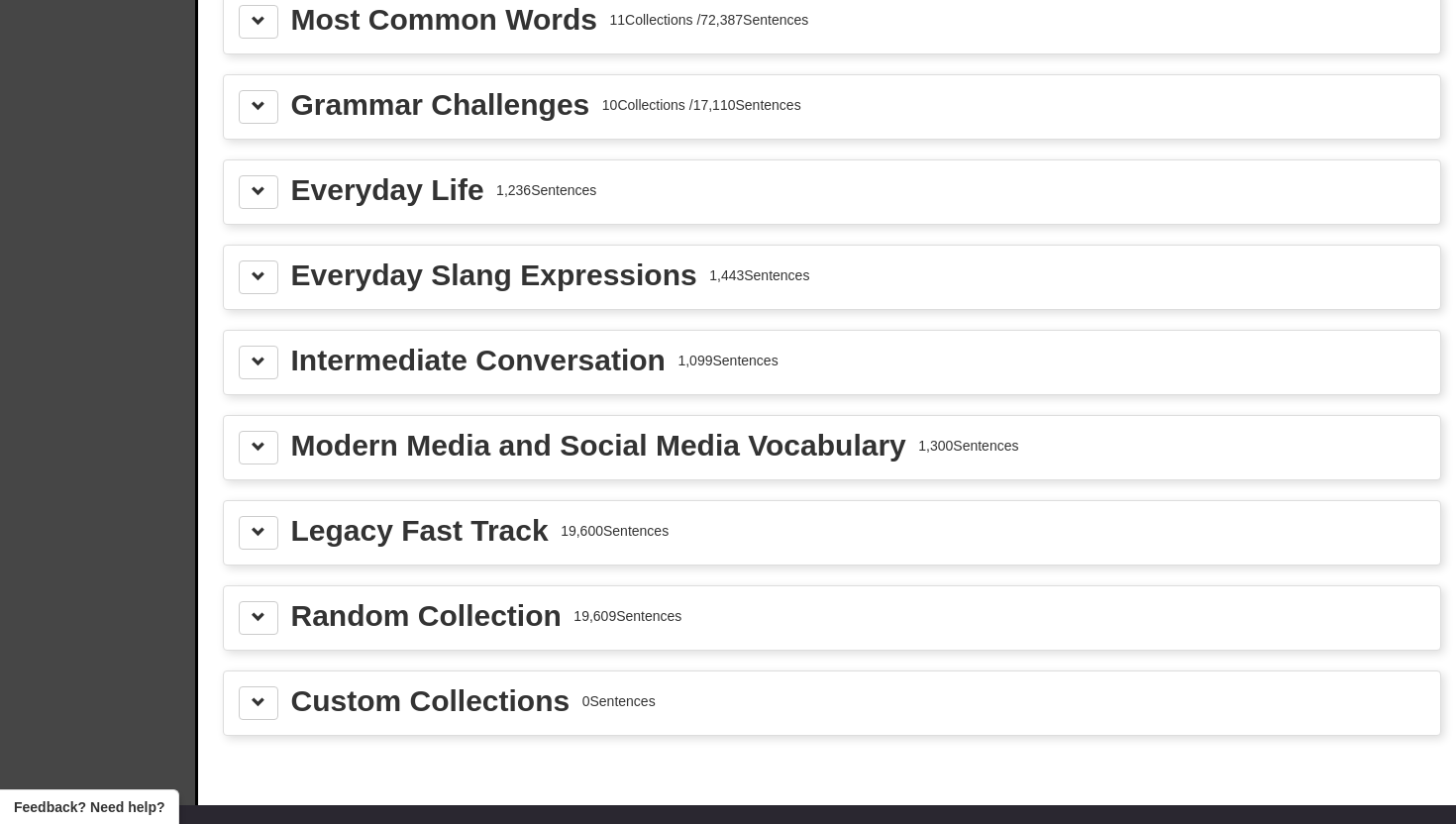 click on "Everyday Slang Expressions 1,443  Sentences" at bounding box center (832, 277) 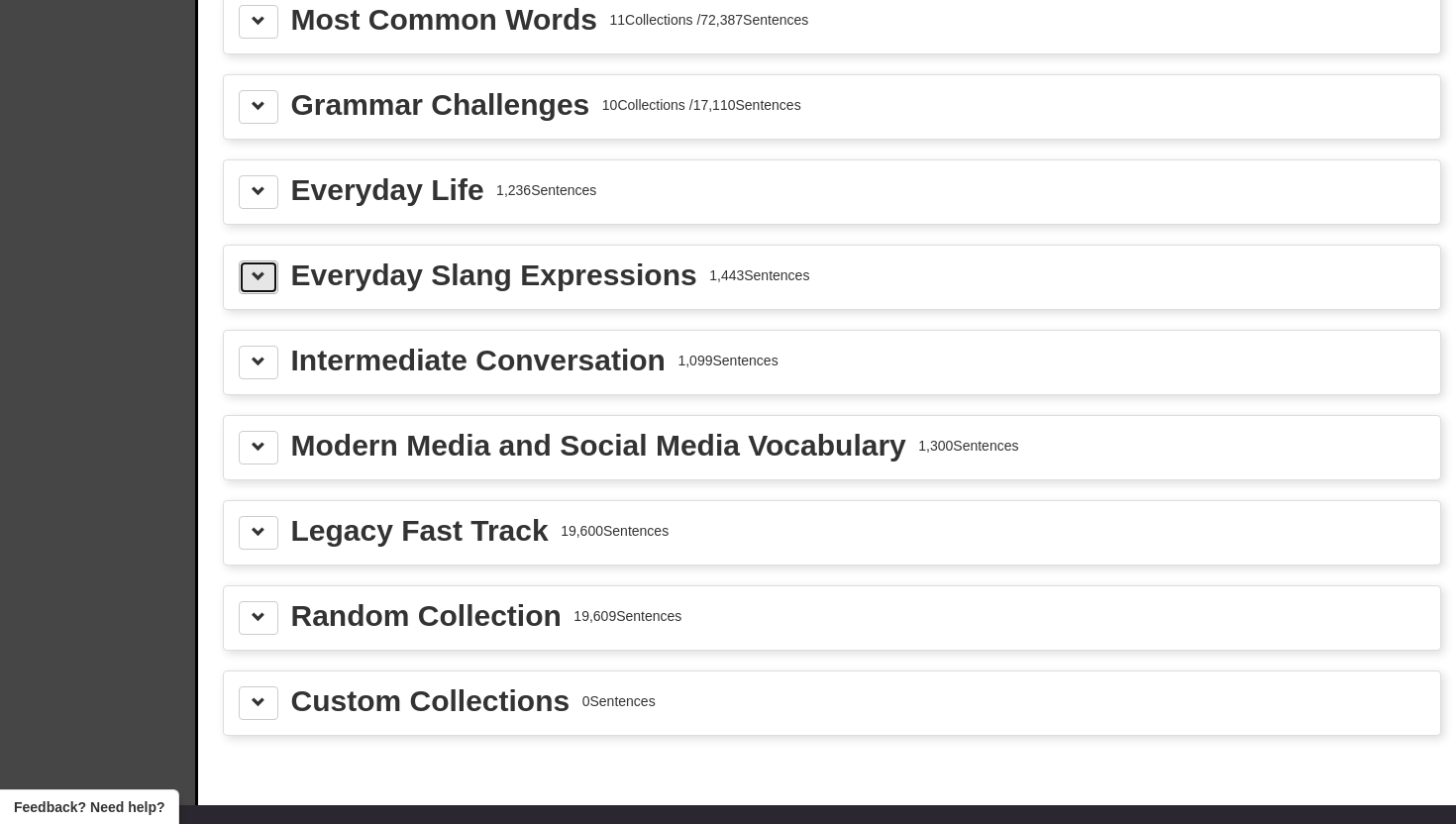 click at bounding box center [259, 277] 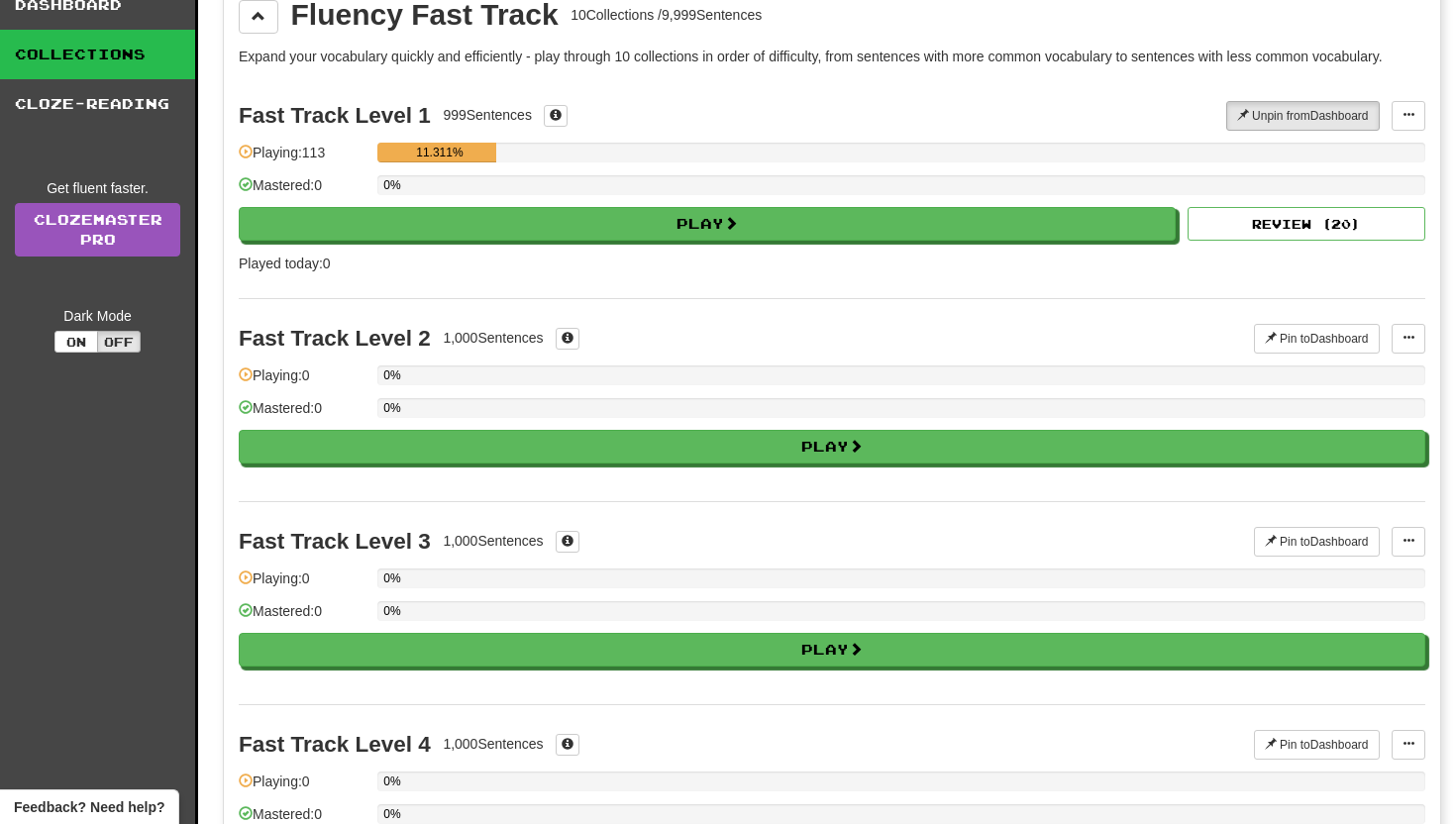 scroll, scrollTop: 0, scrollLeft: 0, axis: both 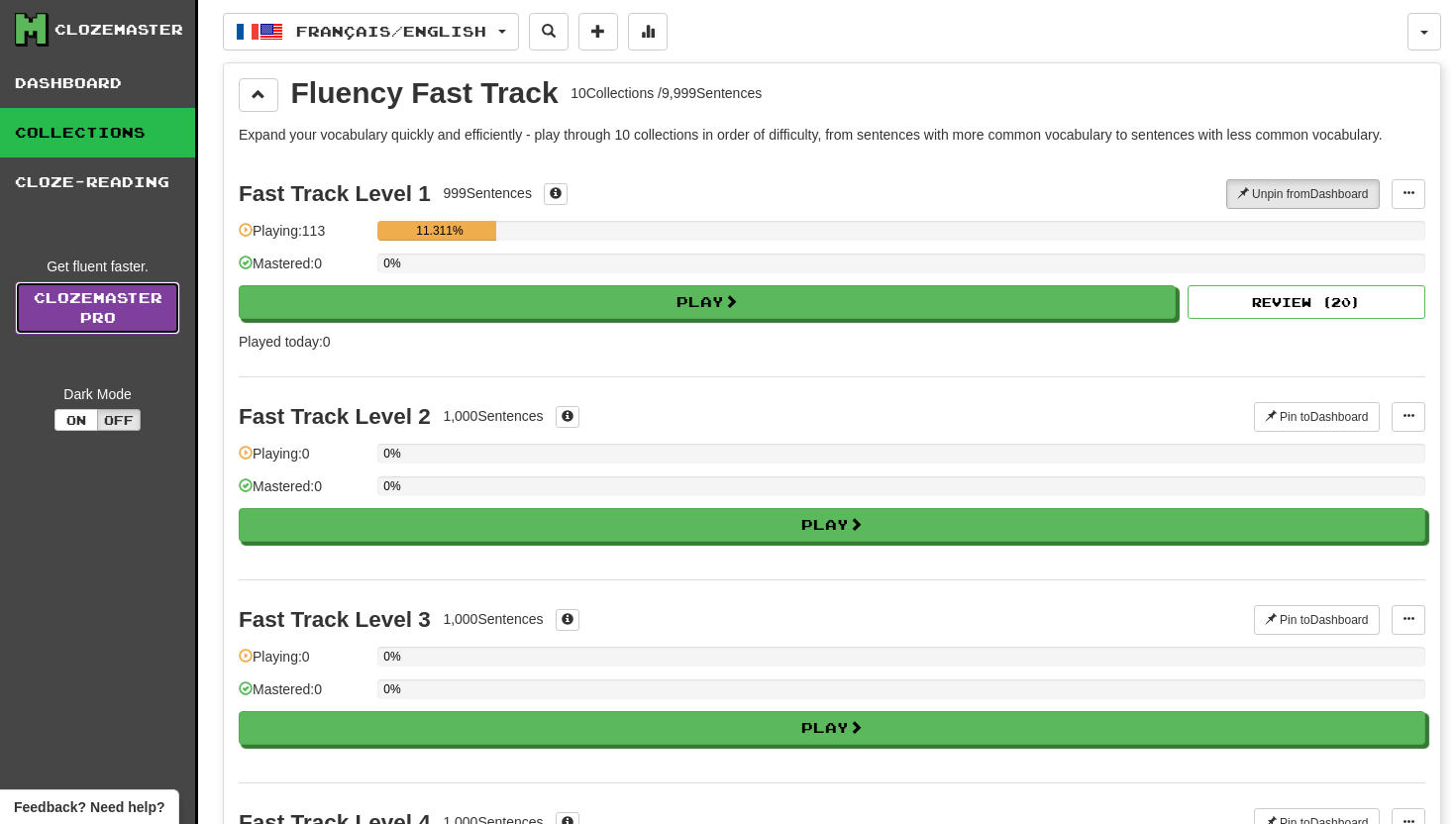 click on "Clozemaster Pro" at bounding box center (97, 308) 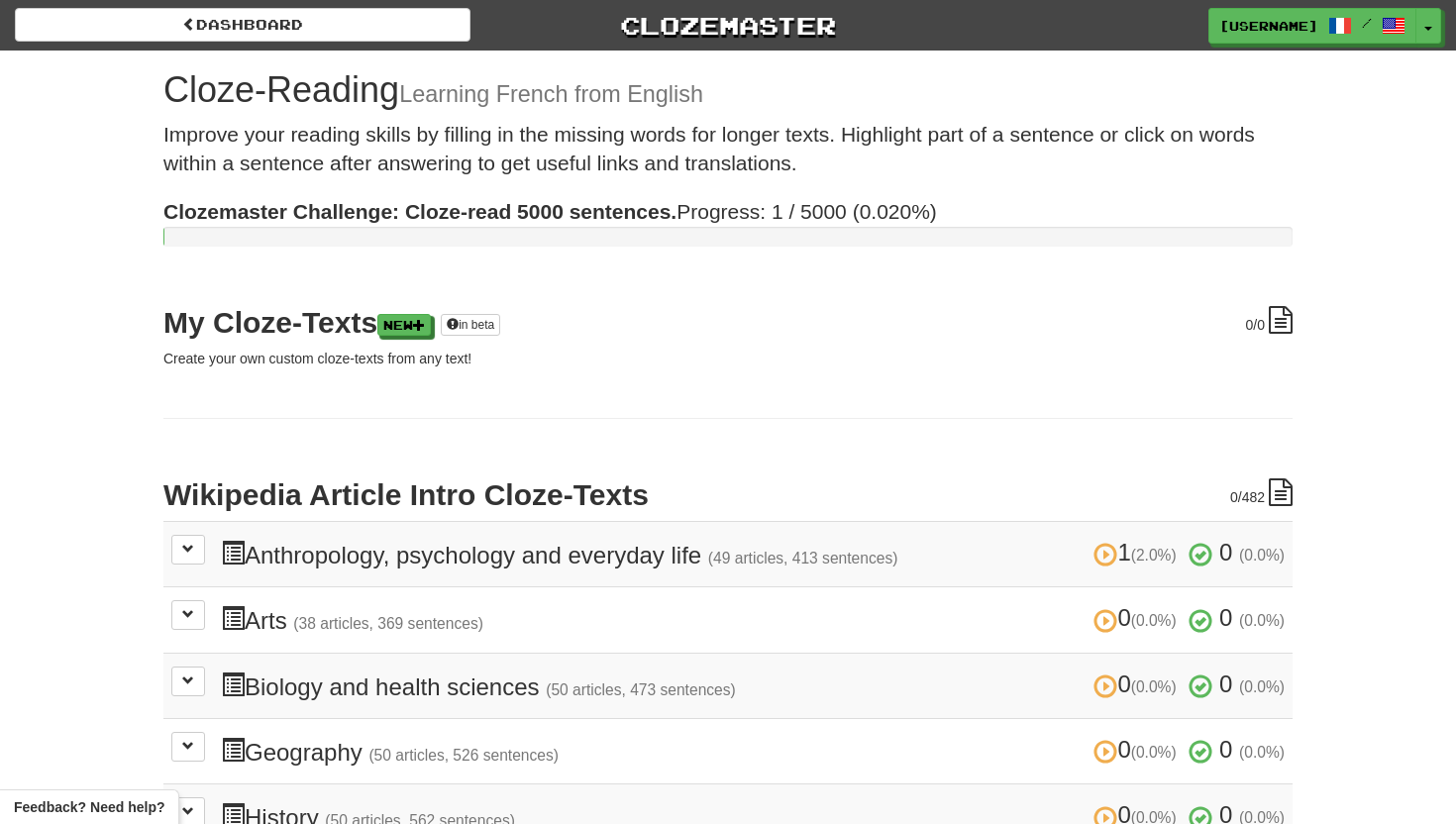 scroll, scrollTop: 0, scrollLeft: 0, axis: both 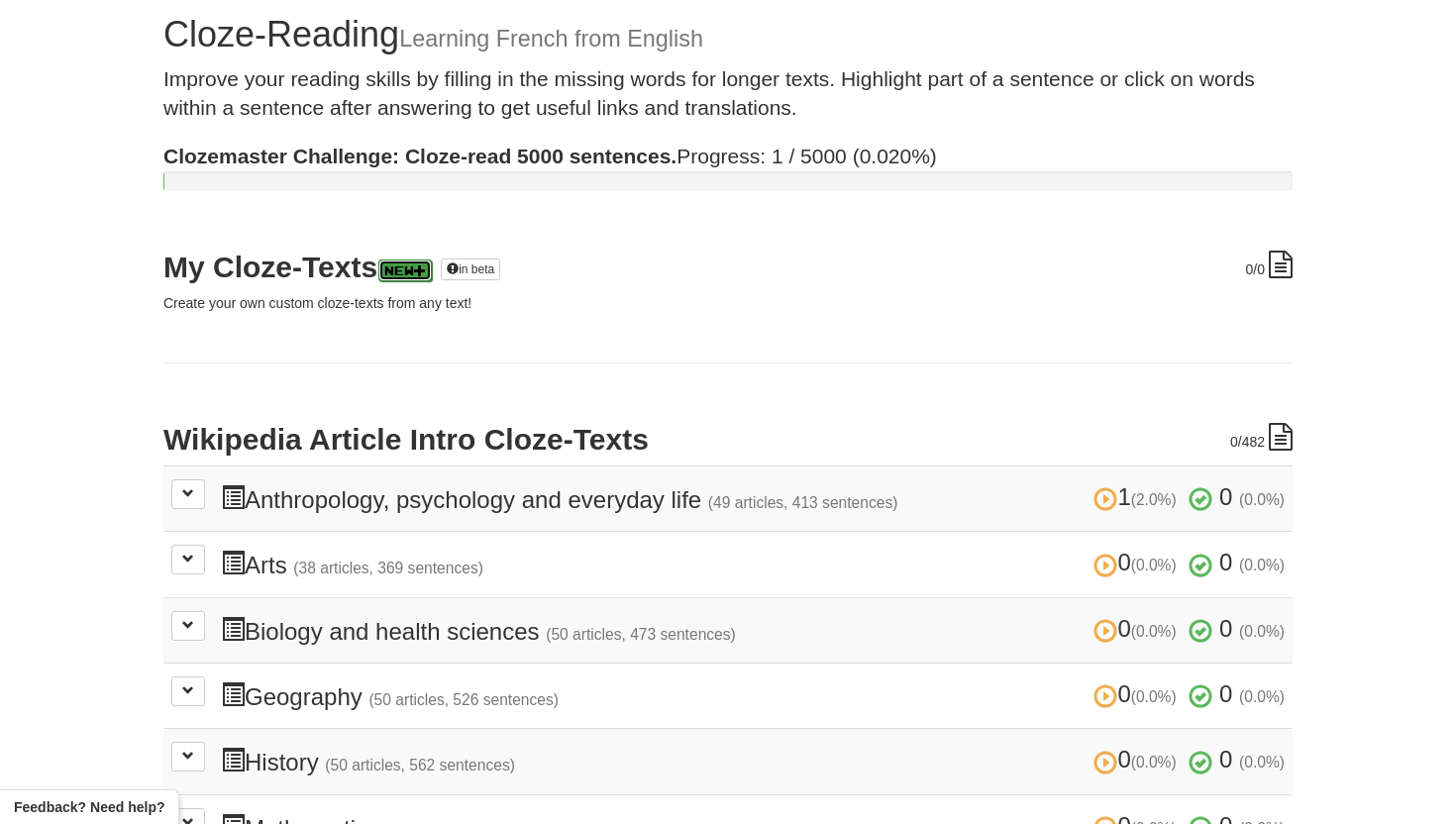 click on "New" at bounding box center (405, 270) 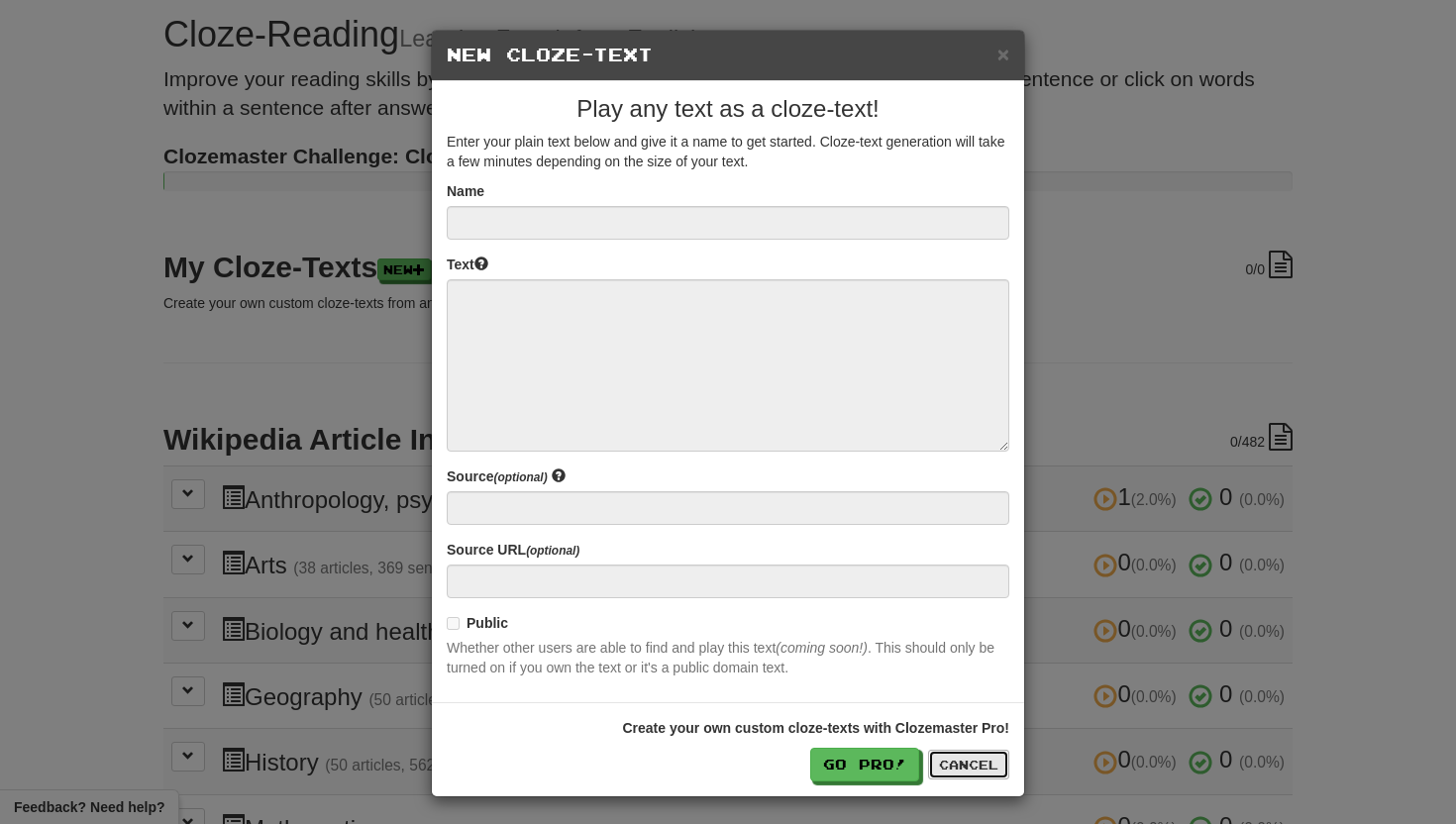 click on "Cancel" at bounding box center (969, 765) 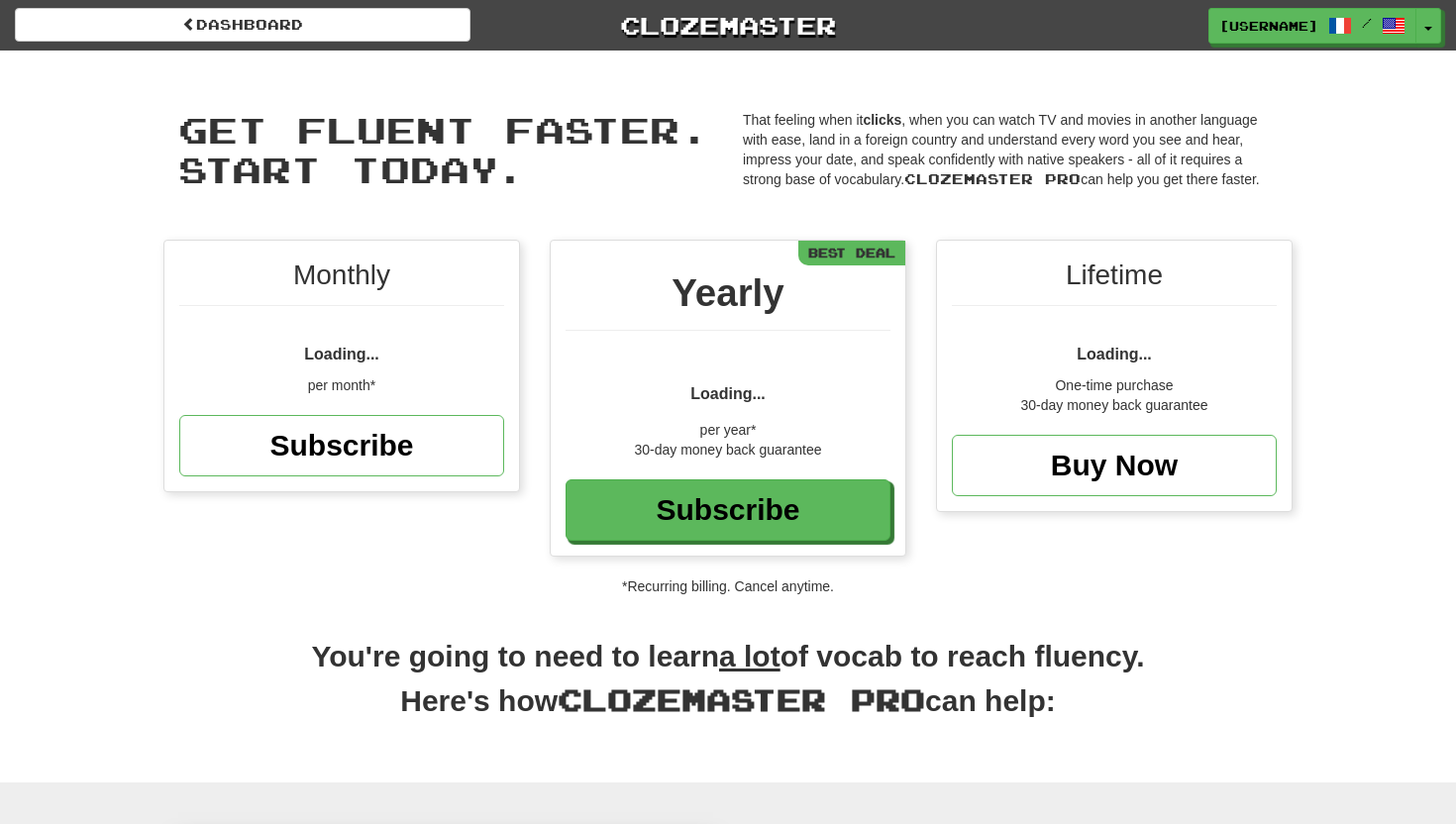scroll, scrollTop: 0, scrollLeft: 0, axis: both 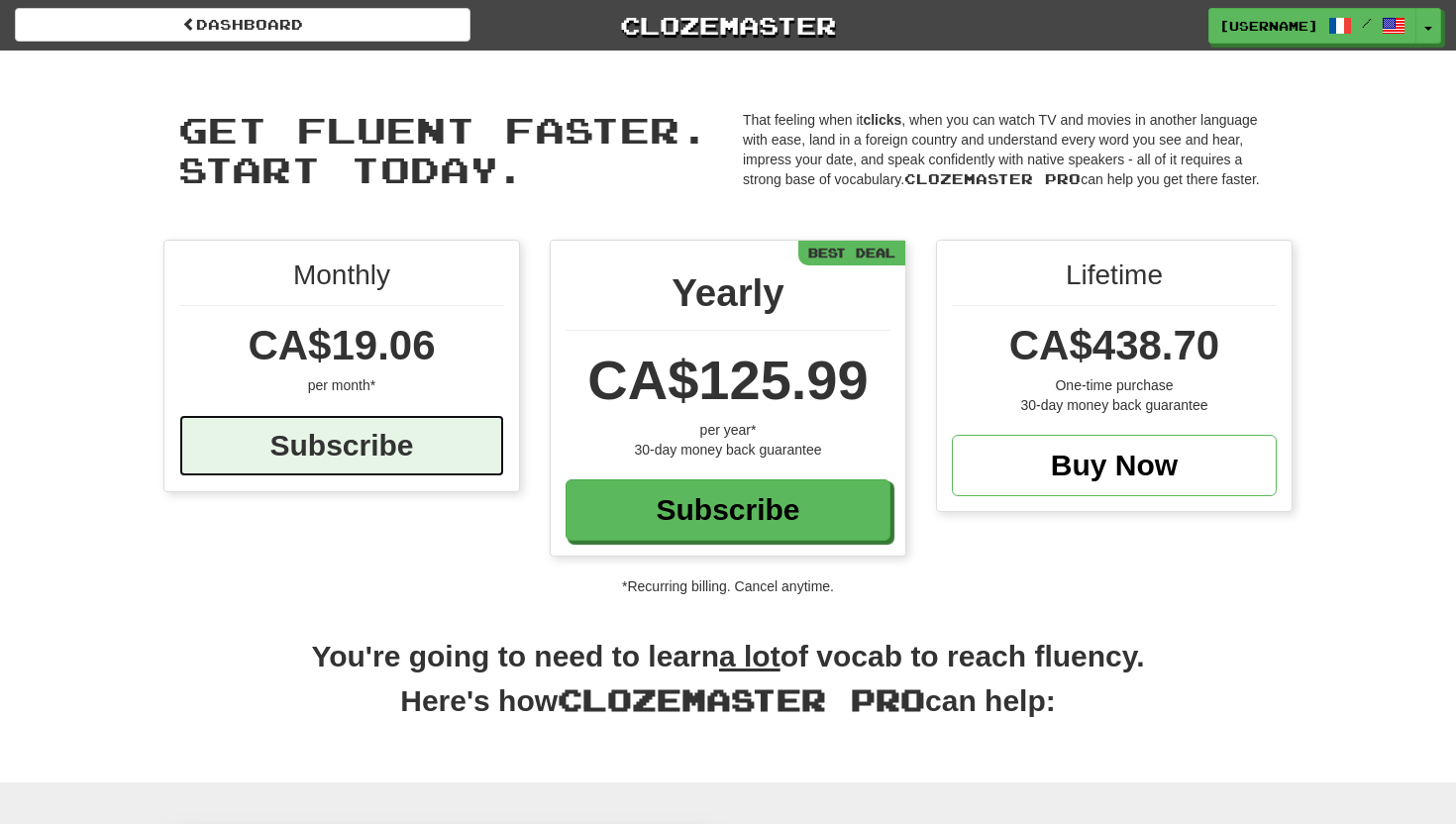 click on "Subscribe" at bounding box center (342, 446) 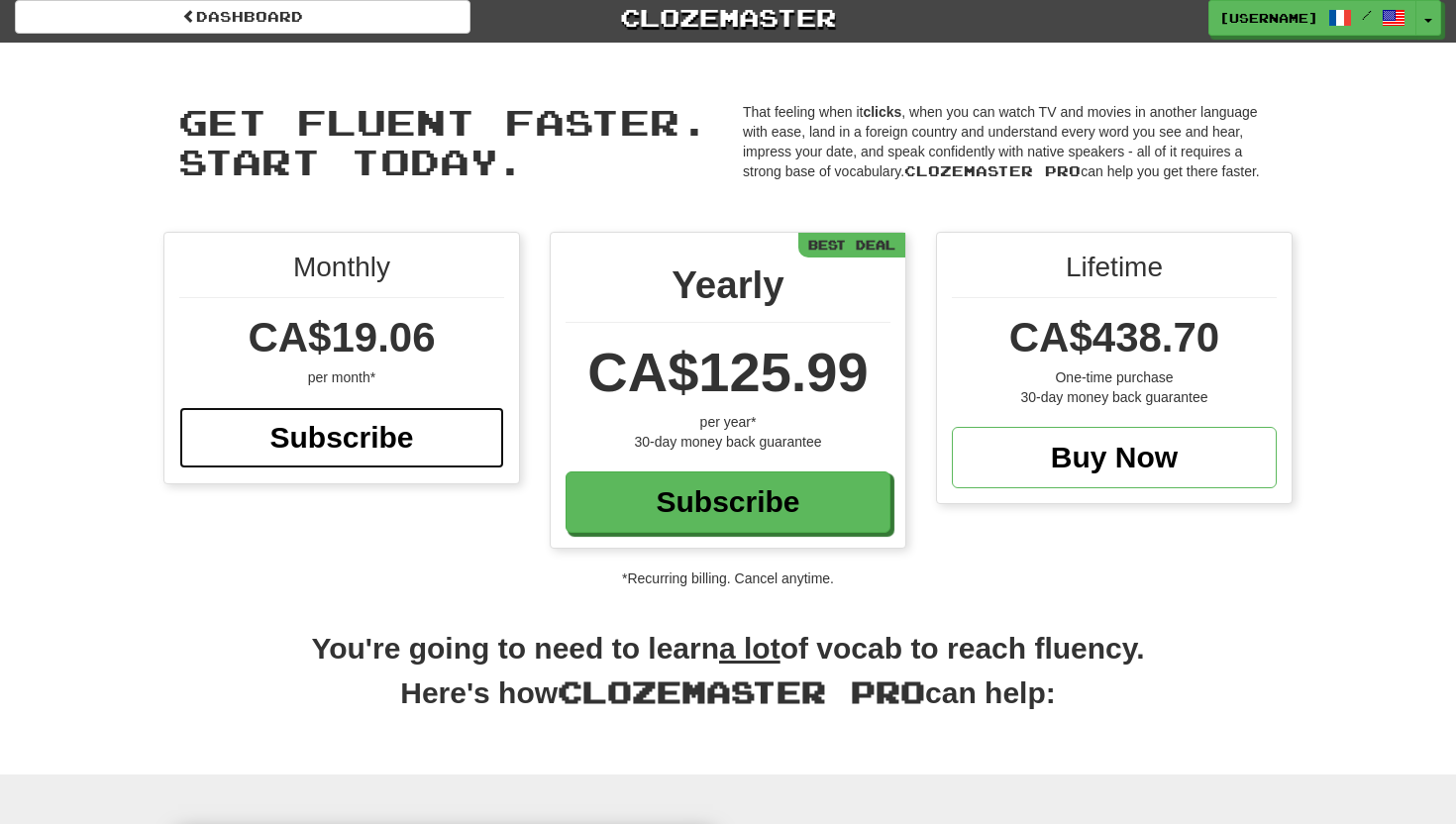scroll, scrollTop: 0, scrollLeft: 0, axis: both 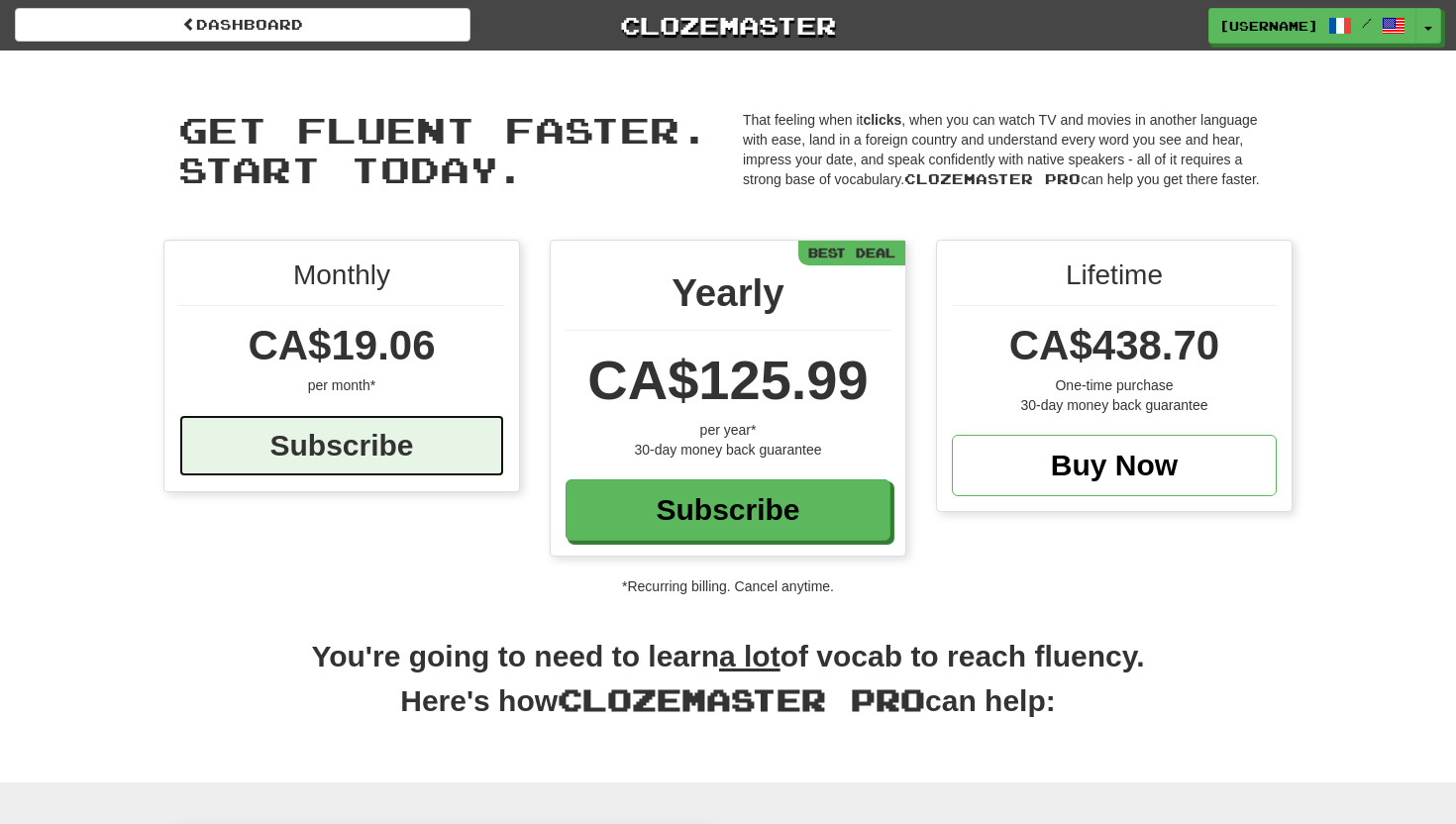 click on "Subscribe" at bounding box center [342, 446] 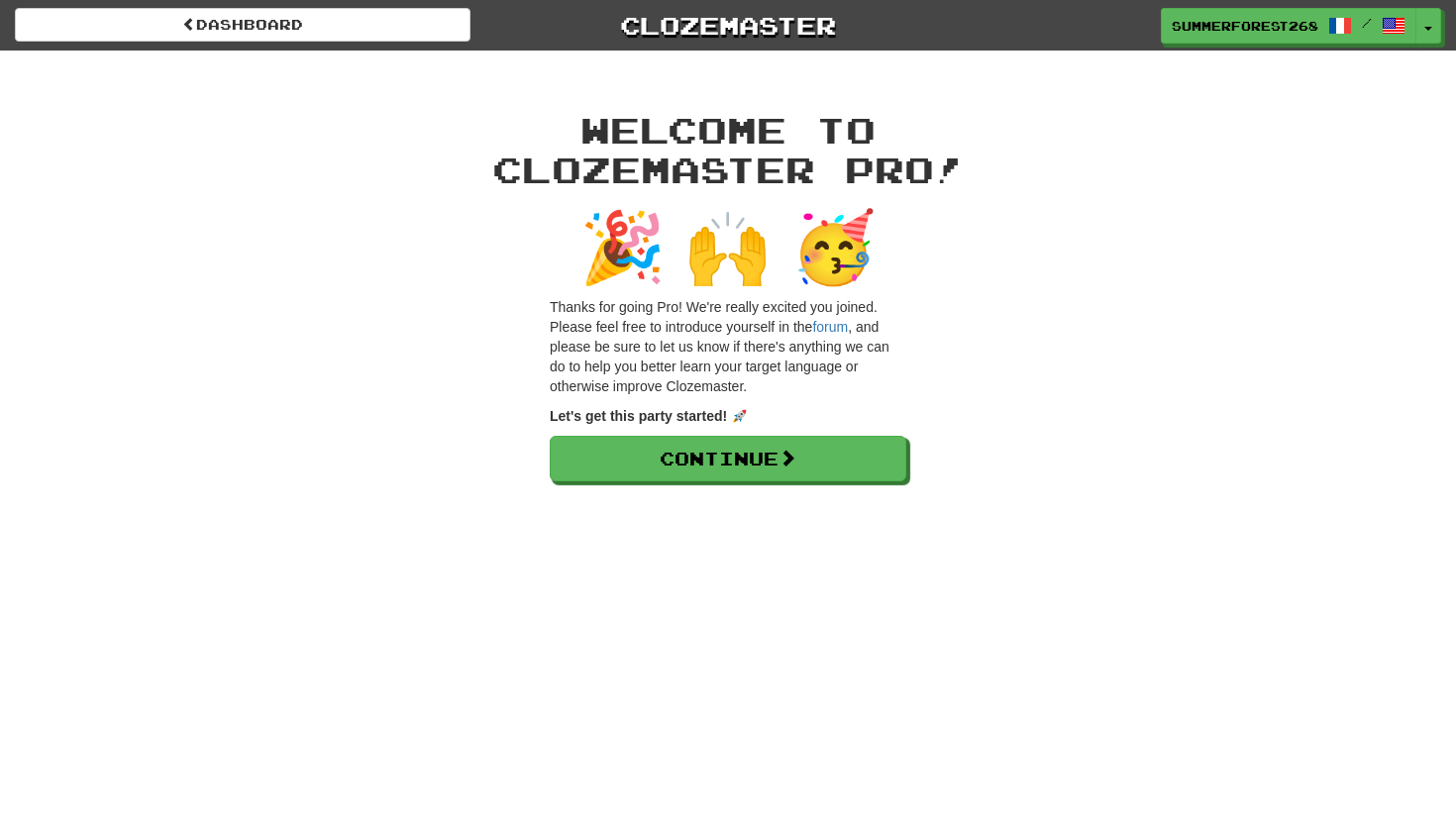 scroll, scrollTop: 0, scrollLeft: 0, axis: both 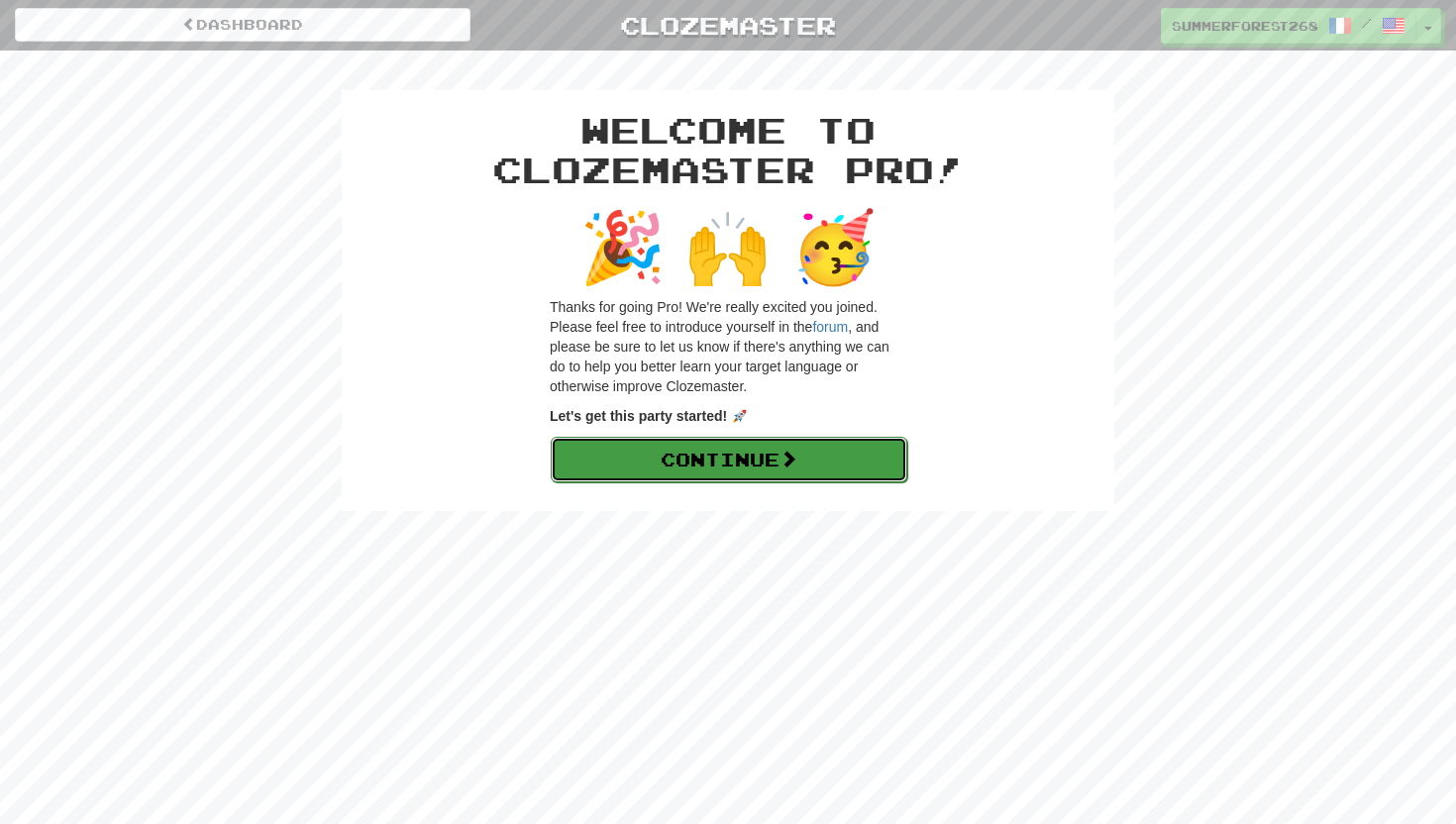 click on "Continue" at bounding box center [729, 460] 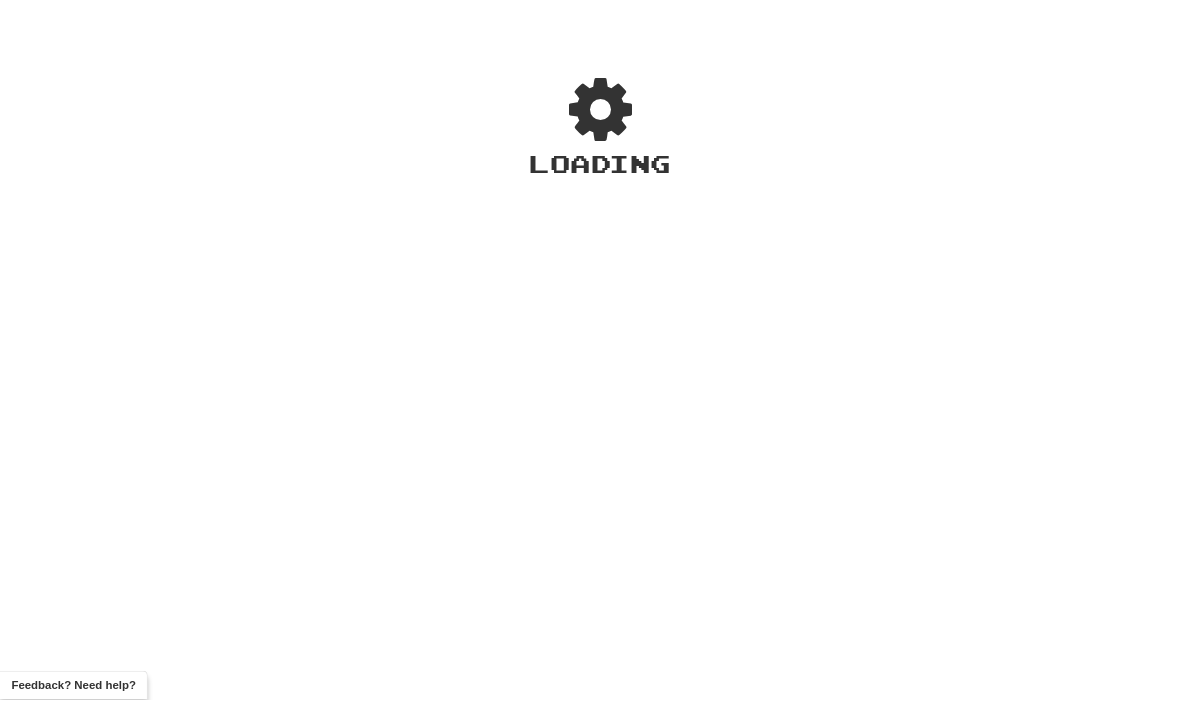 scroll, scrollTop: 0, scrollLeft: 0, axis: both 